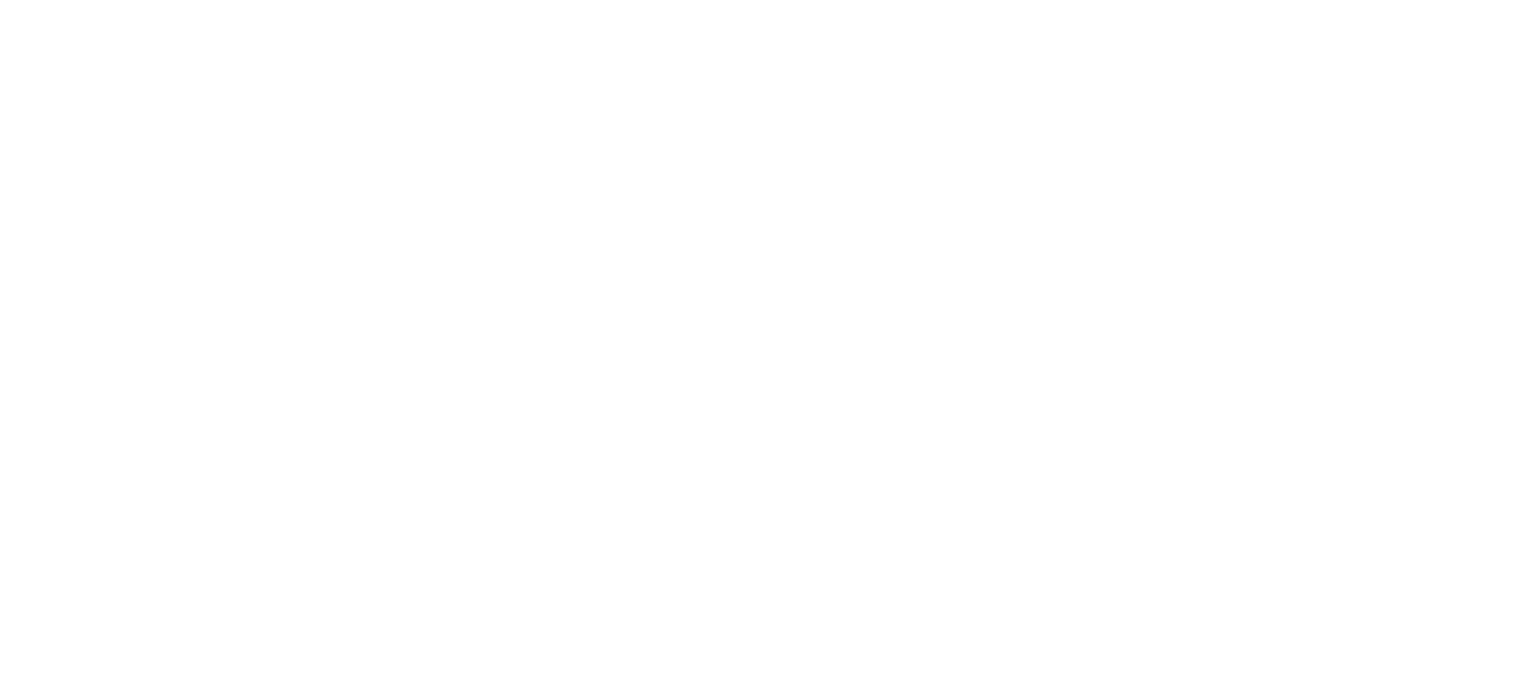 scroll, scrollTop: 0, scrollLeft: 0, axis: both 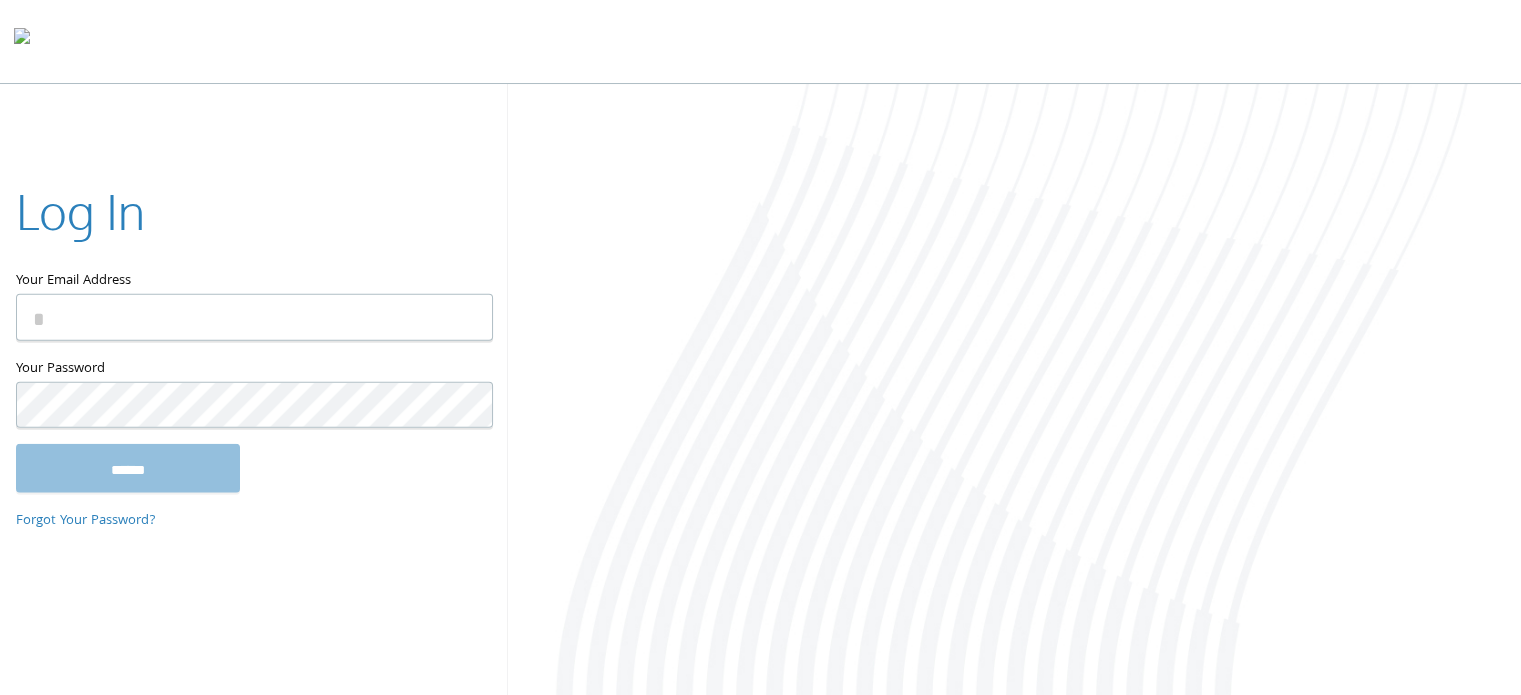 click at bounding box center (1014, 391) 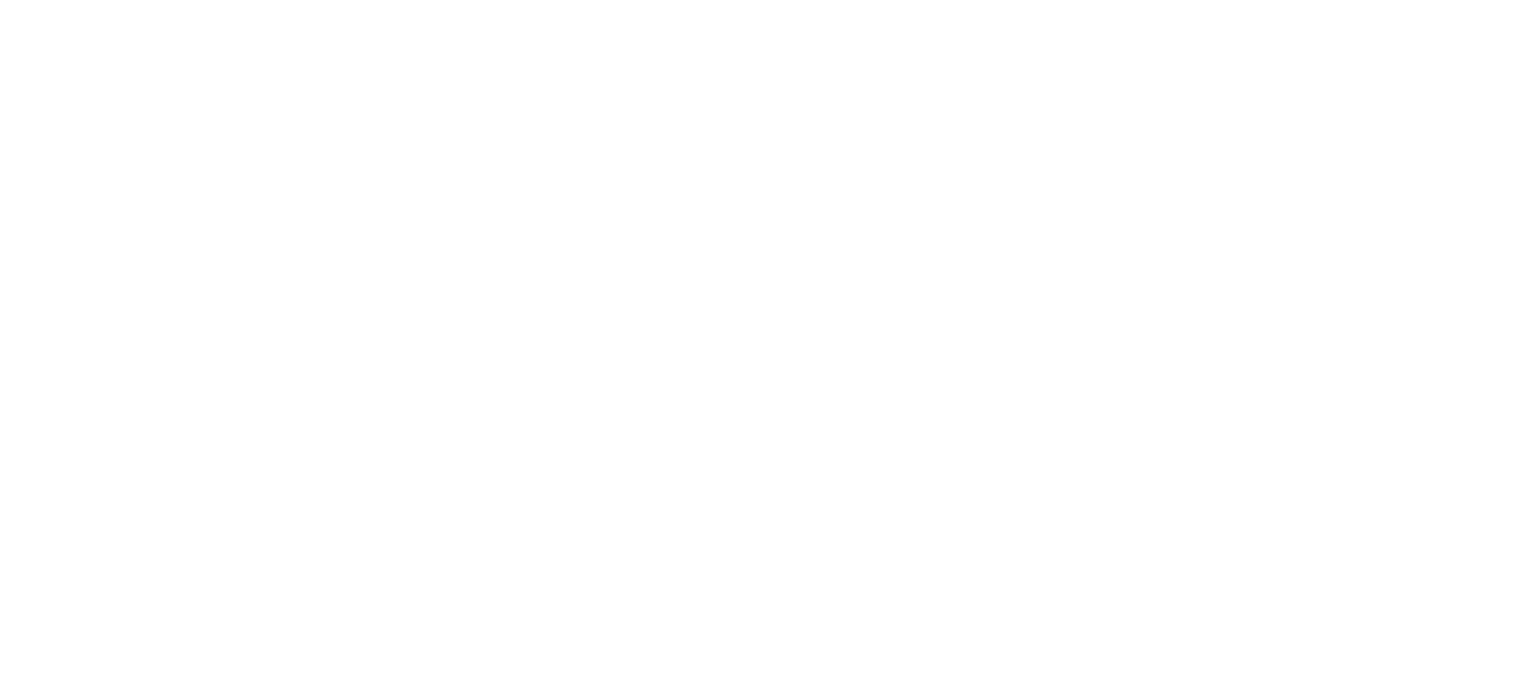 scroll, scrollTop: 0, scrollLeft: 0, axis: both 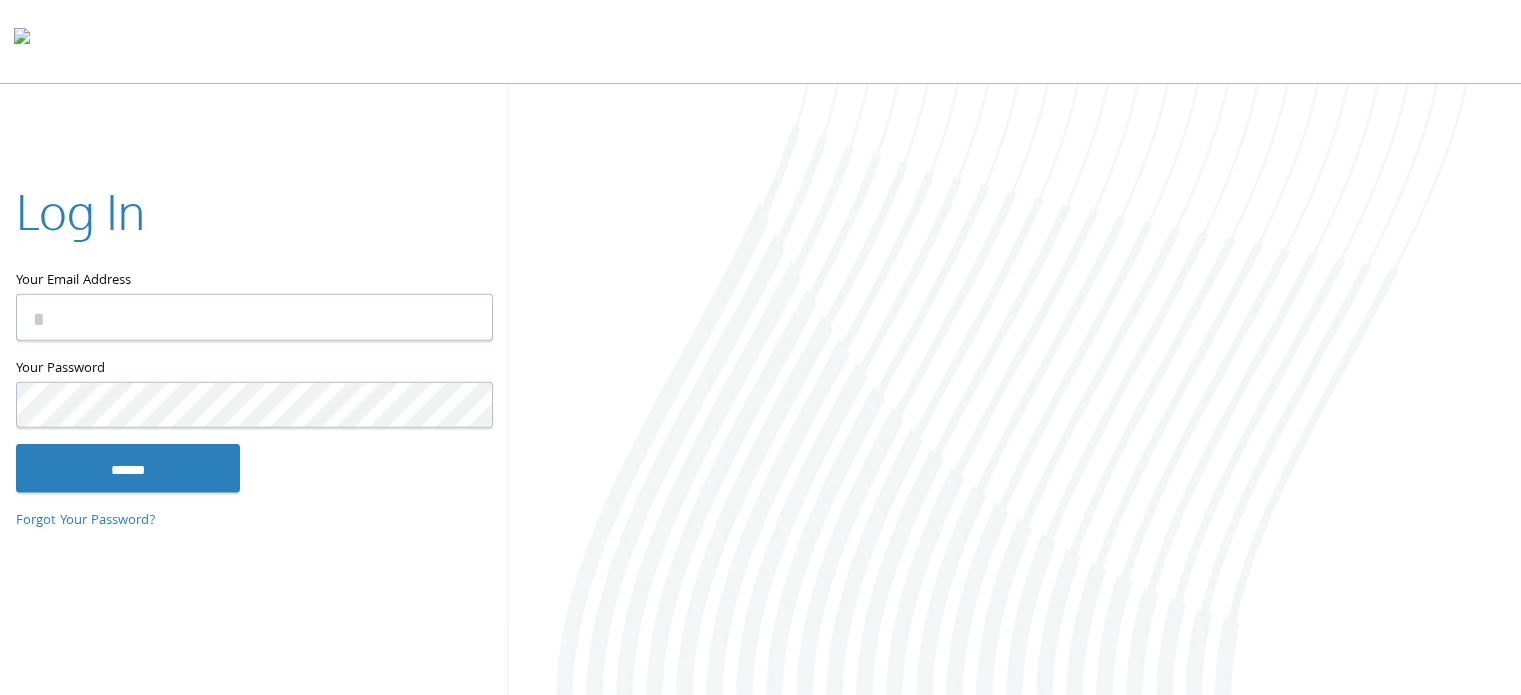 click on "Your Email Address" at bounding box center [254, 317] 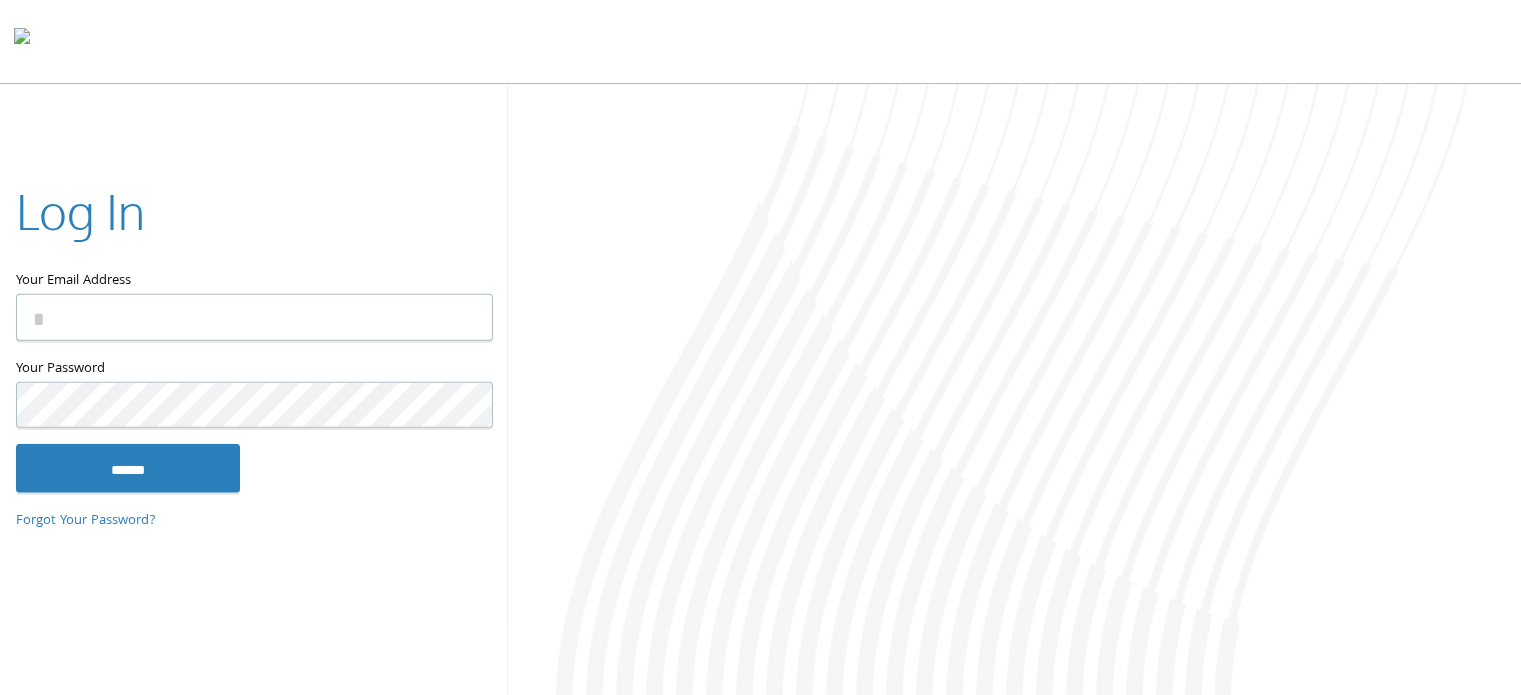 type on "**********" 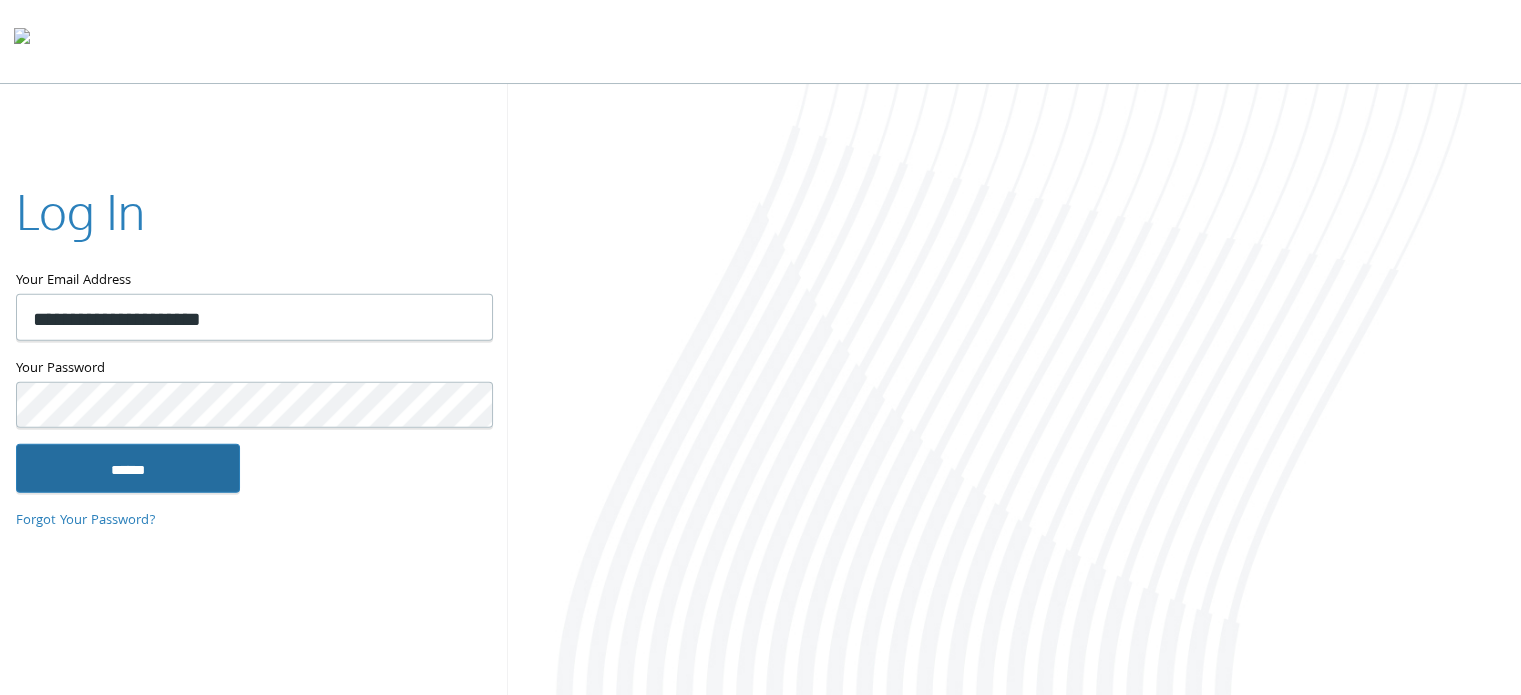 click on "******" at bounding box center [128, 468] 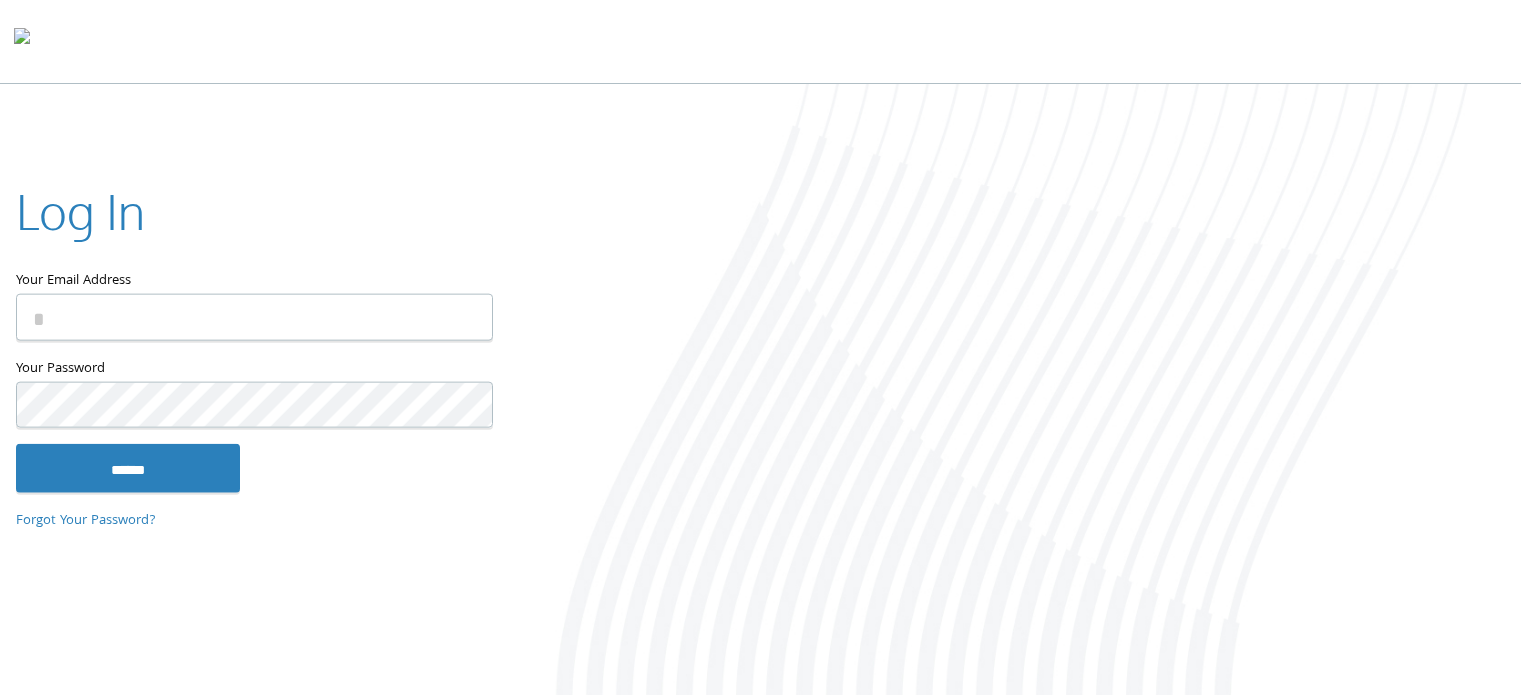 scroll, scrollTop: 0, scrollLeft: 0, axis: both 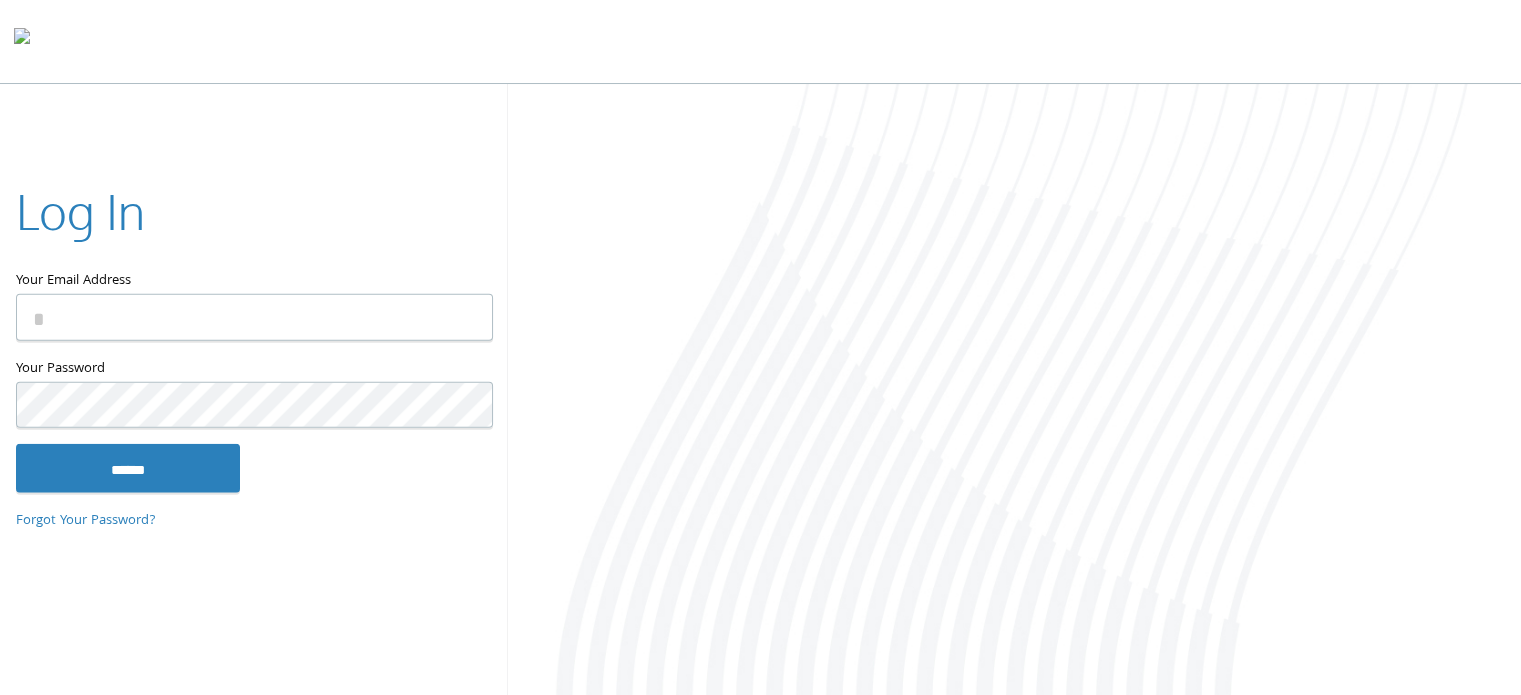 click on "Your Email Address" at bounding box center [254, 317] 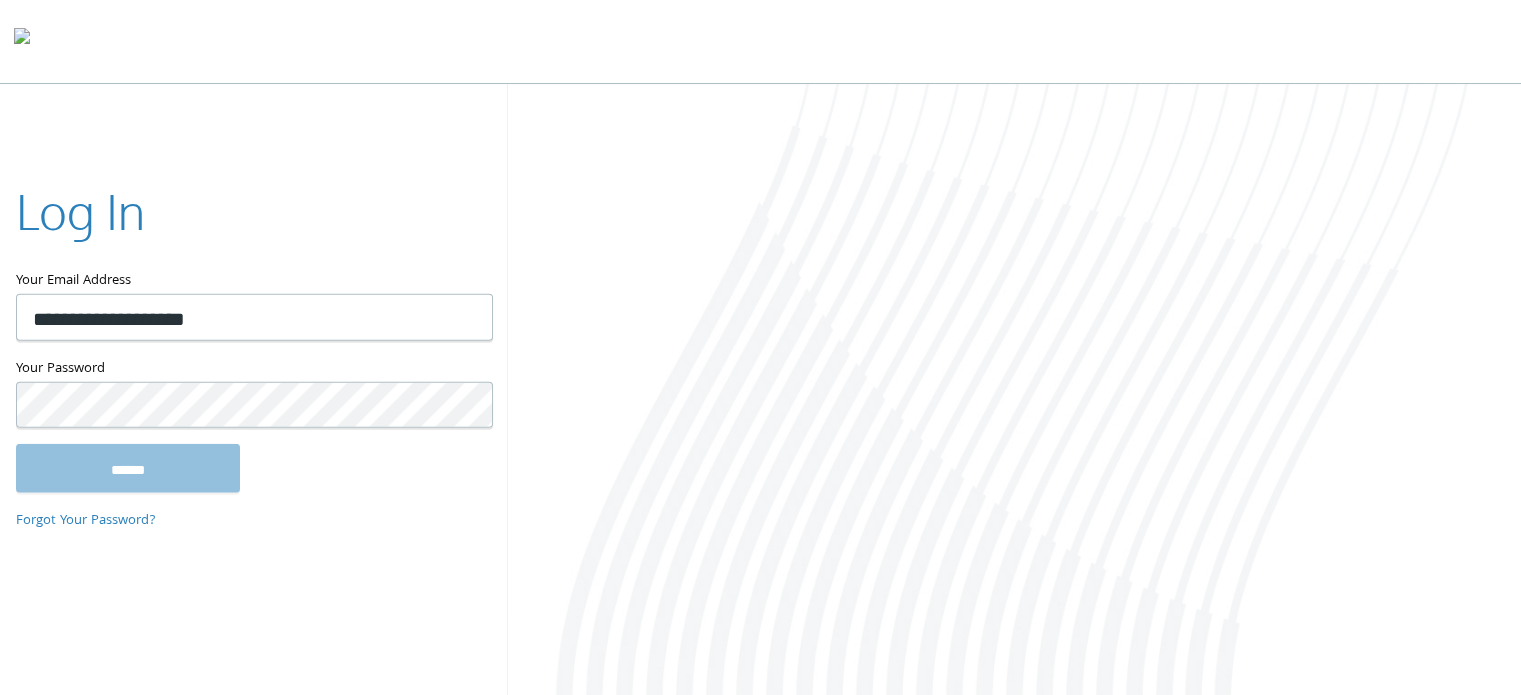 click on "Your Password This field is required" at bounding box center (253, 400) 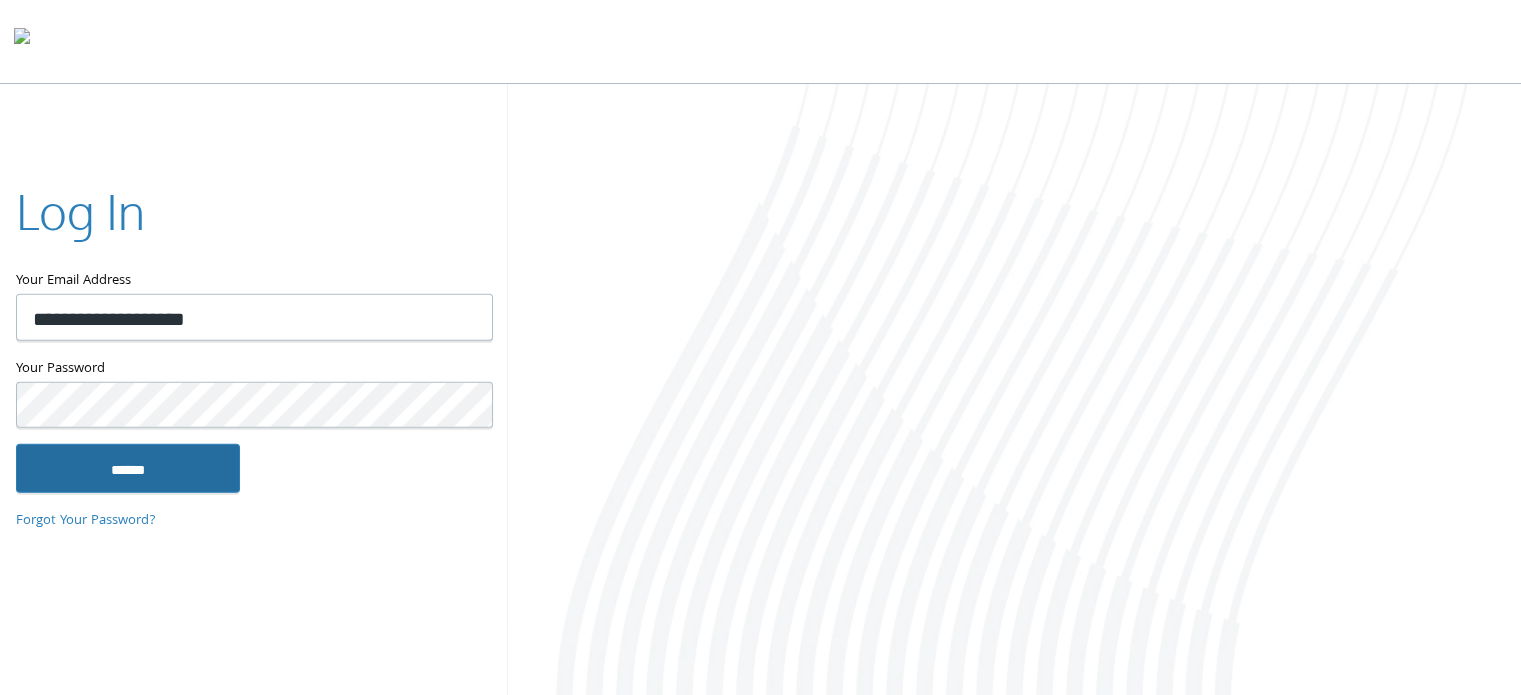 click on "******" at bounding box center (128, 468) 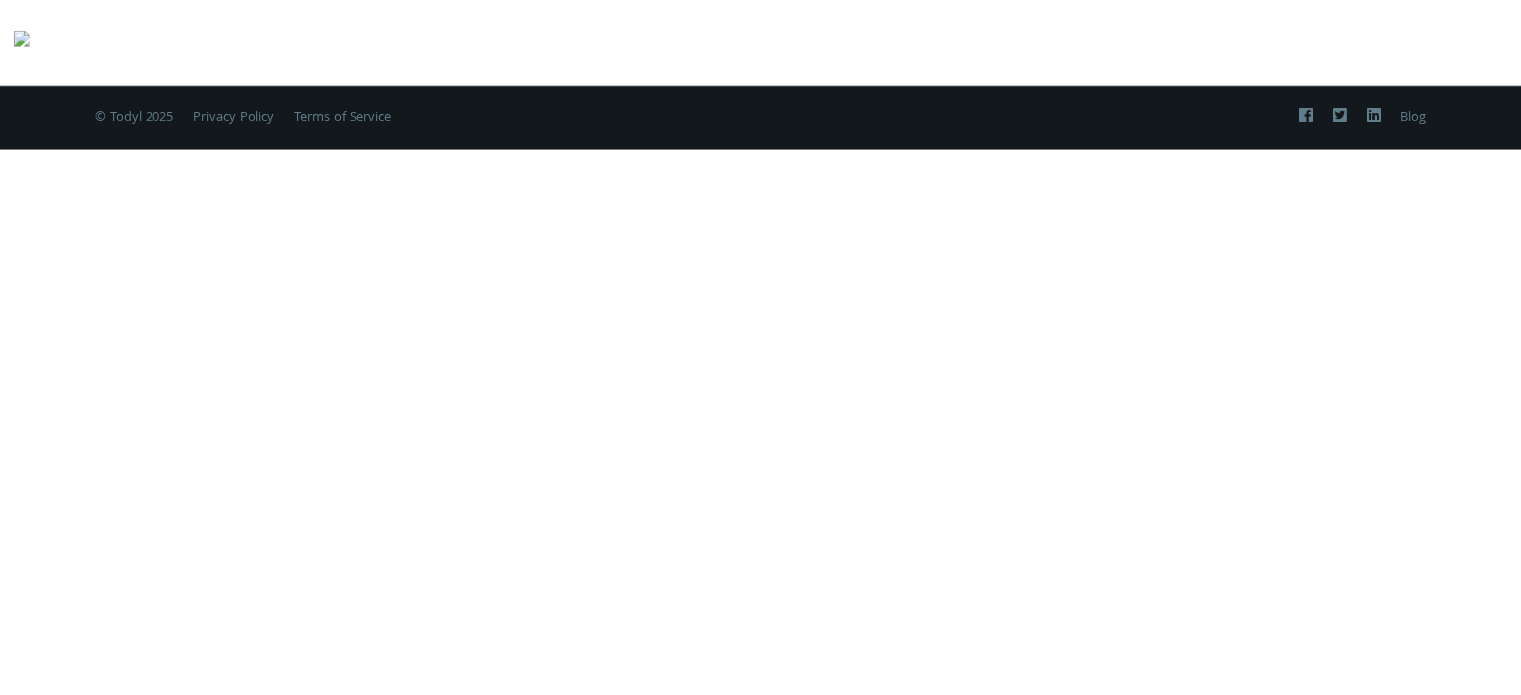 scroll, scrollTop: 0, scrollLeft: 0, axis: both 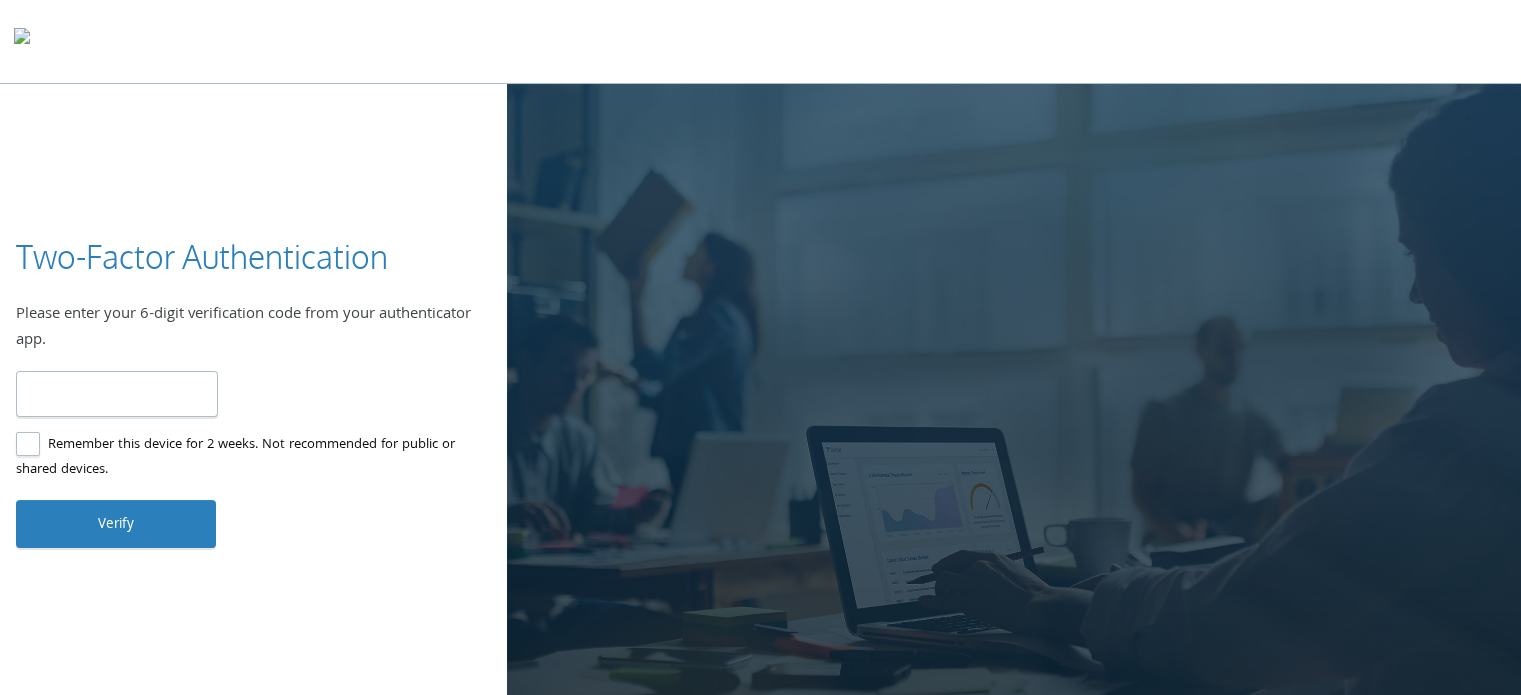 click at bounding box center (117, 394) 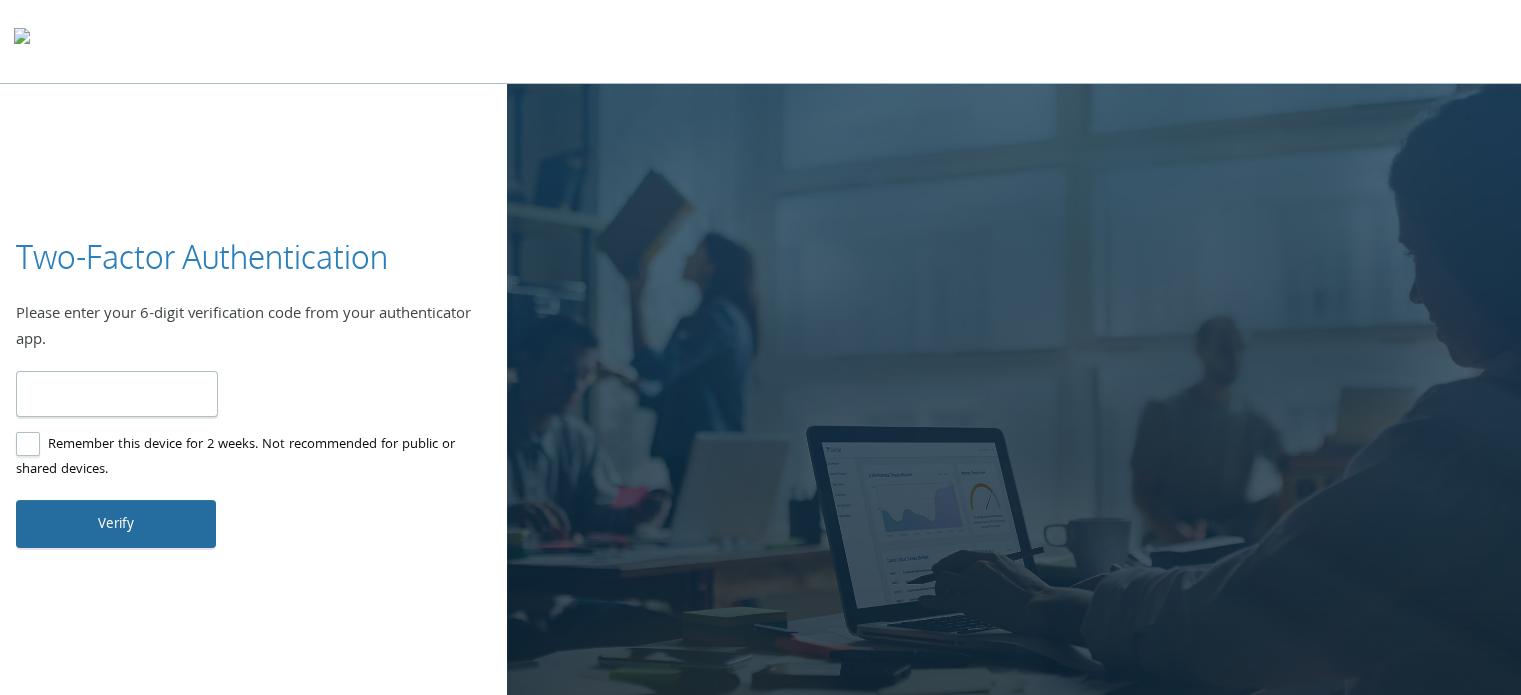 click on "Verify" at bounding box center [116, 524] 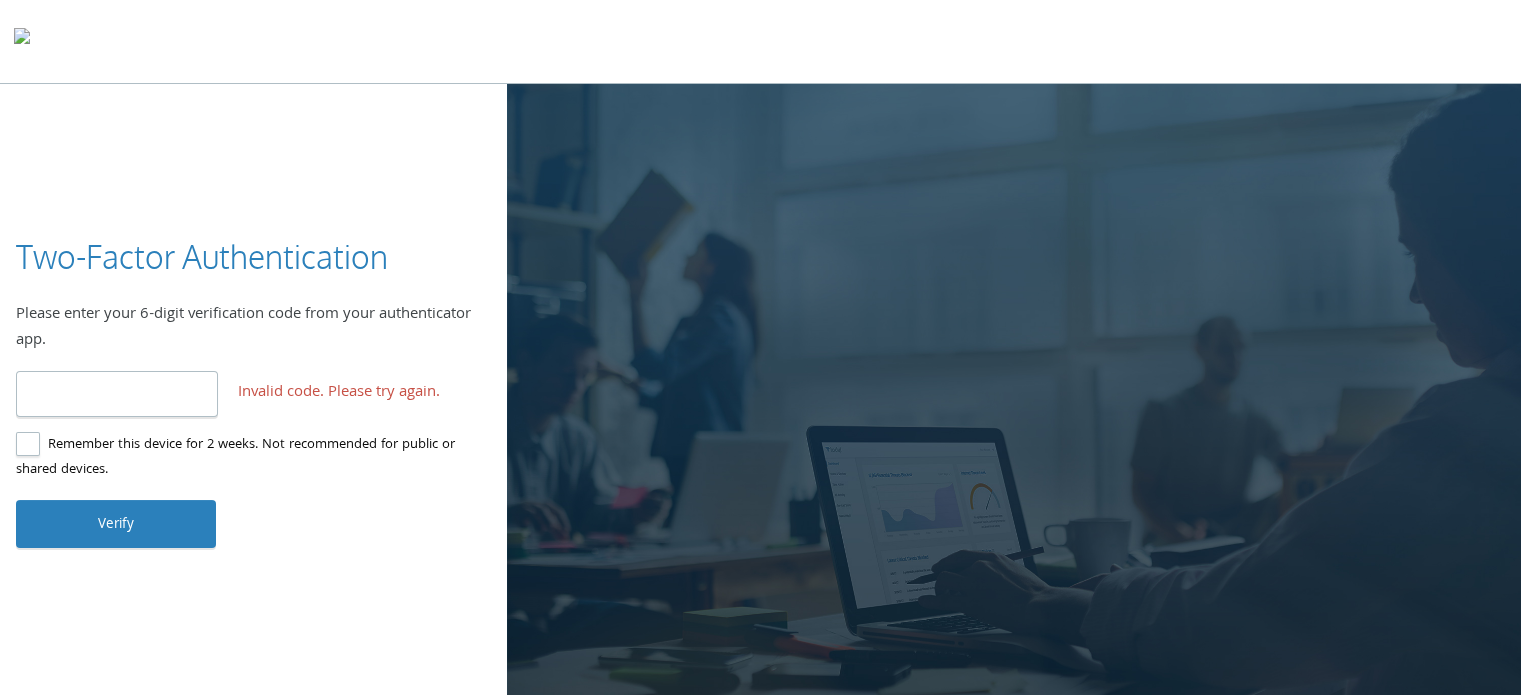 click on "******" at bounding box center [117, 394] 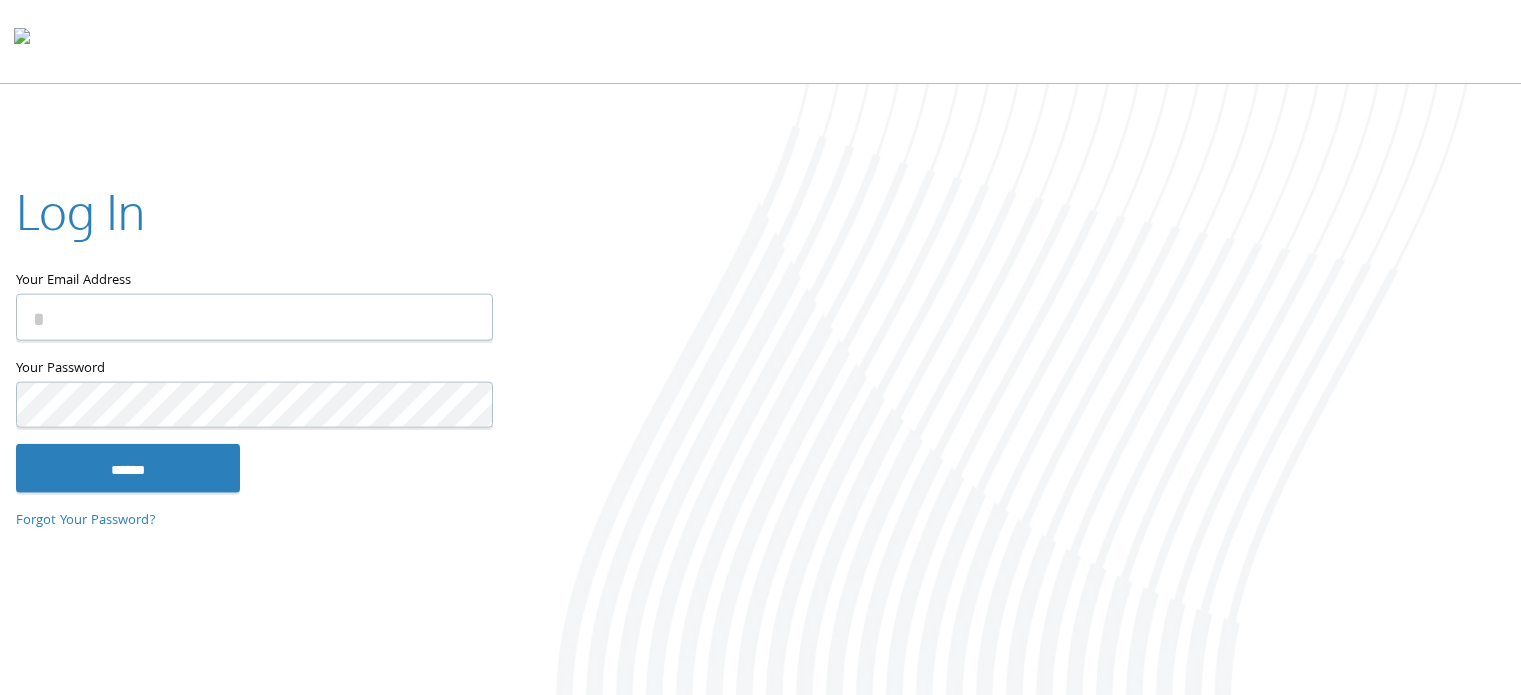 scroll, scrollTop: 0, scrollLeft: 0, axis: both 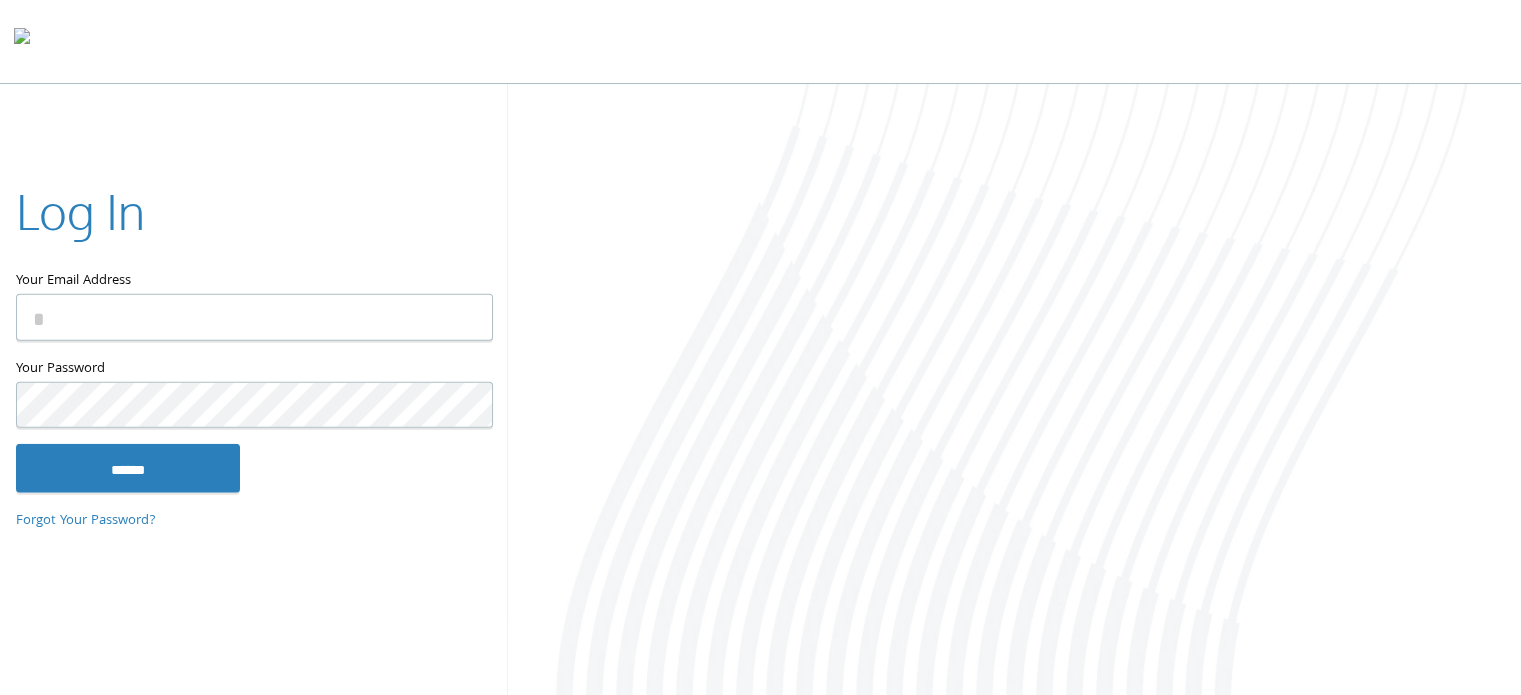click on "Your Email Address" at bounding box center [254, 317] 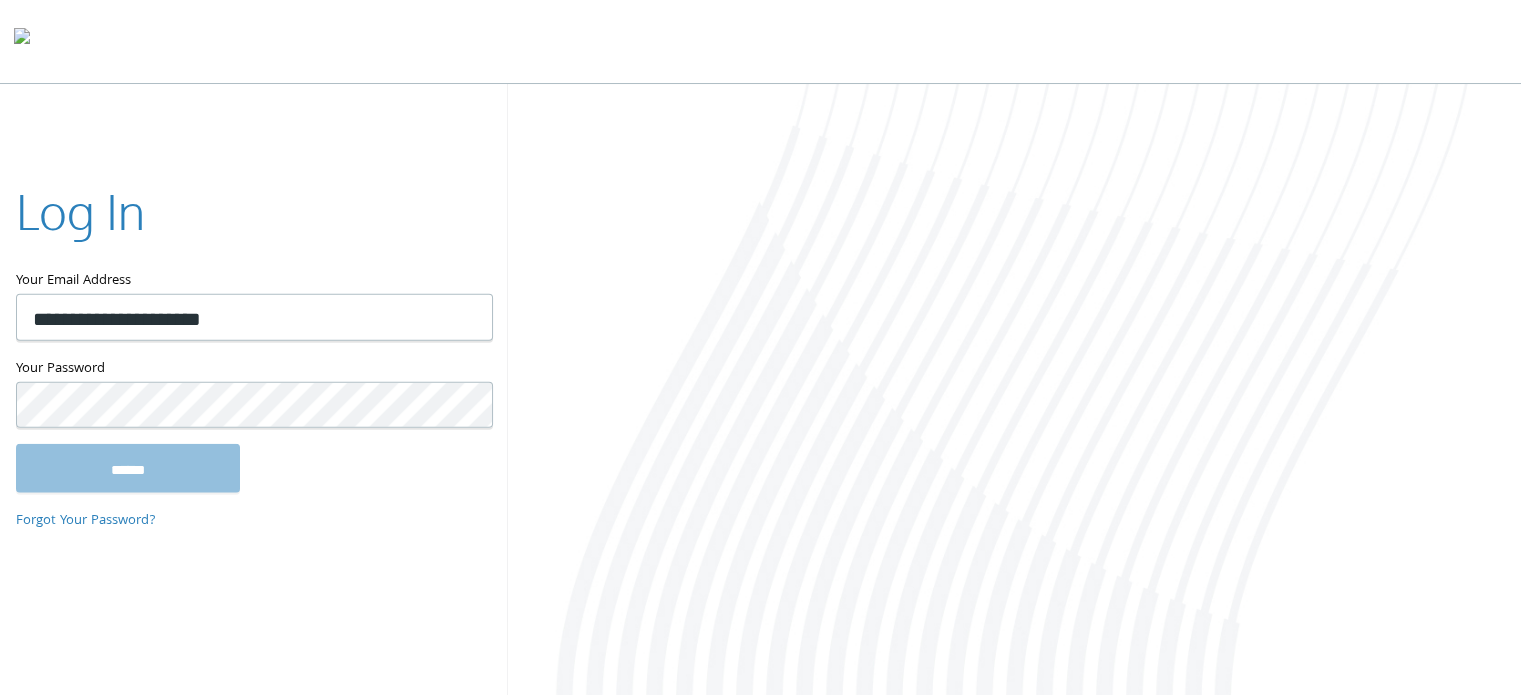 click on "Your Password This field is required" at bounding box center [253, 400] 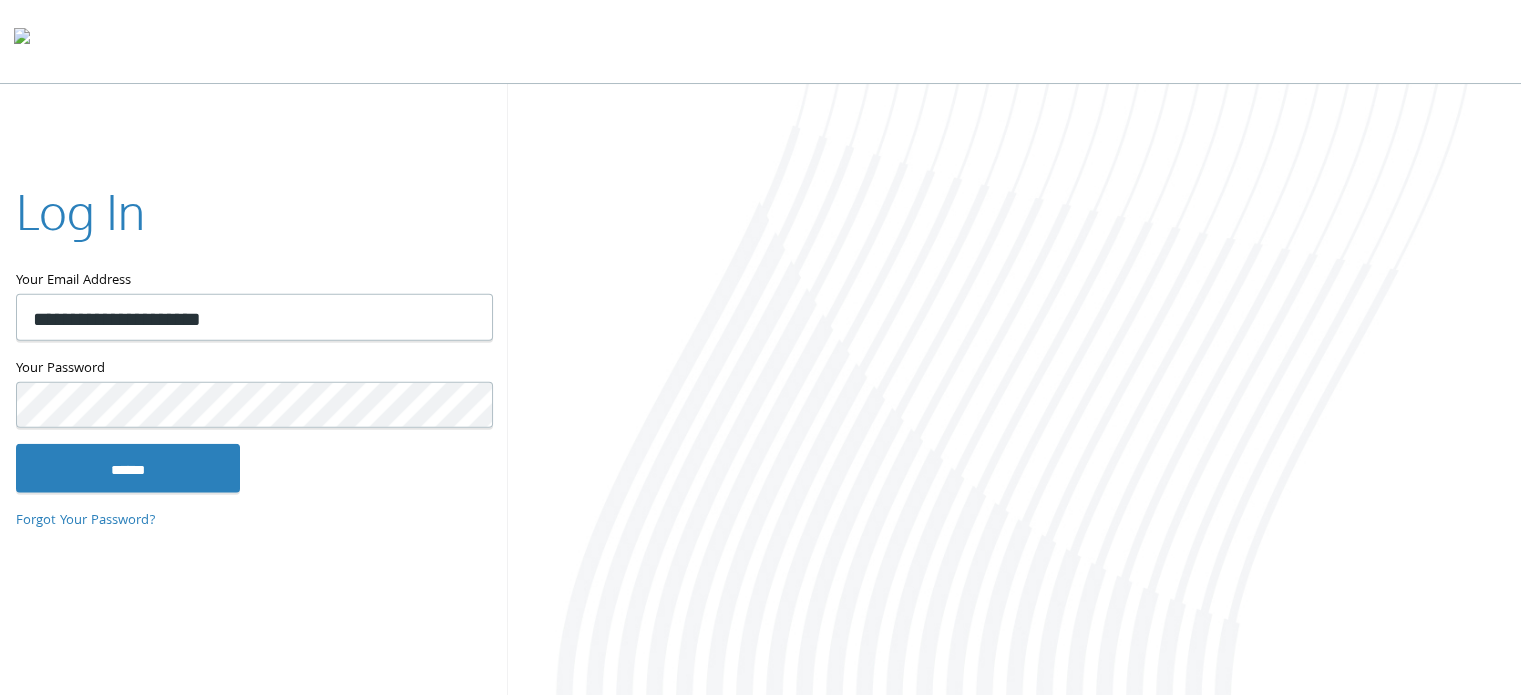 click on "**********" at bounding box center [253, 347] 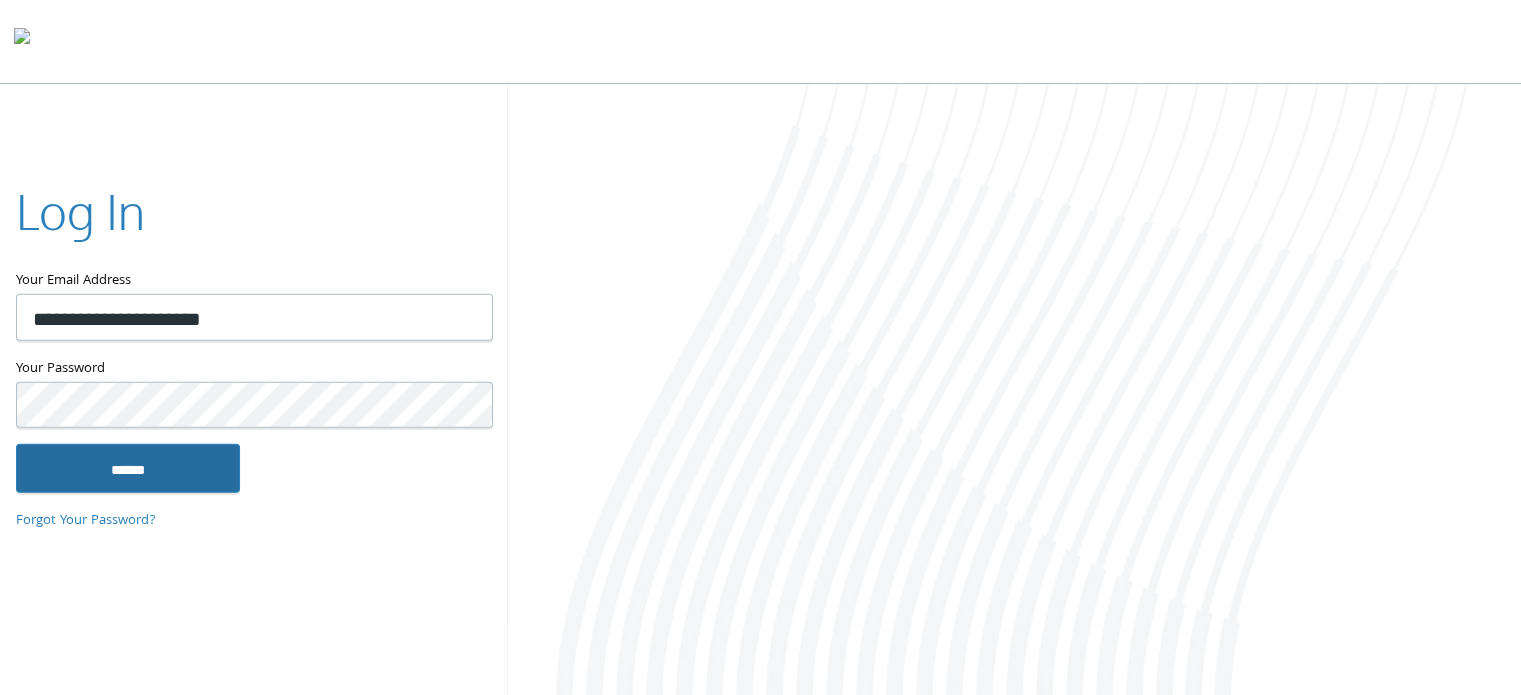 click on "******" at bounding box center (128, 468) 